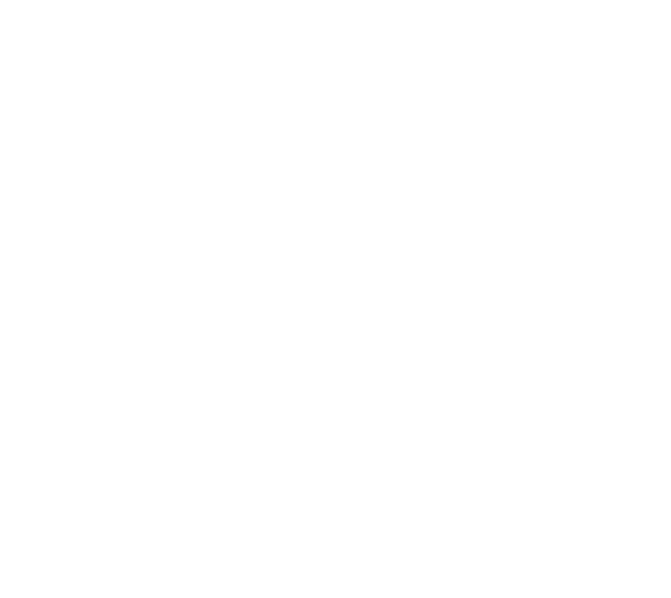 scroll, scrollTop: 0, scrollLeft: 0, axis: both 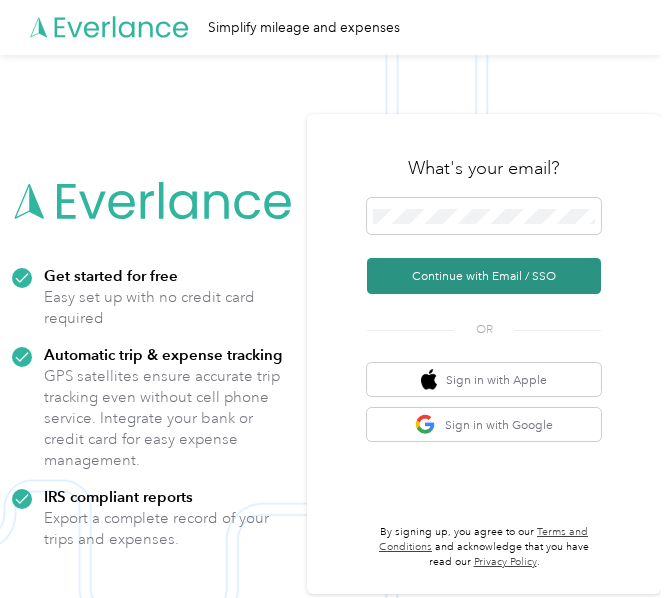 click on "Continue with Email / SSO" at bounding box center (484, 276) 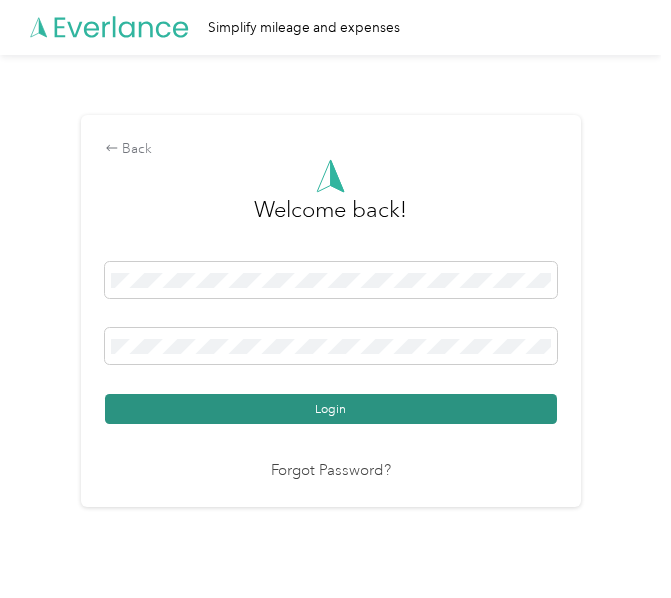 click on "Login" at bounding box center (331, 409) 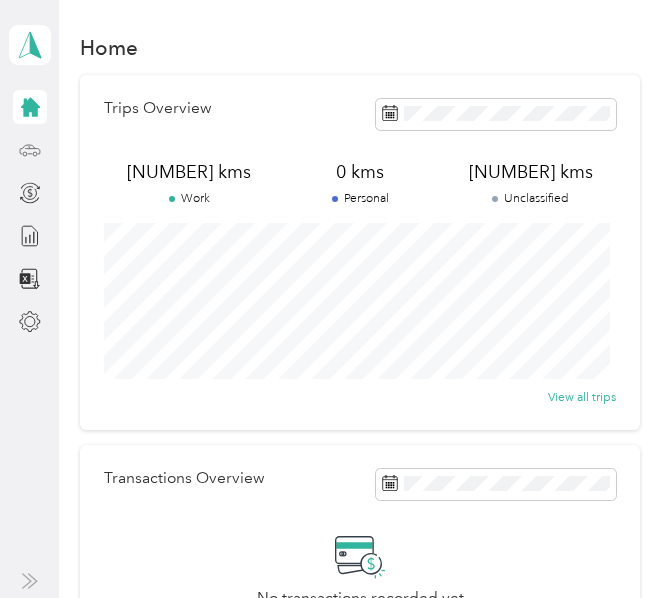 click 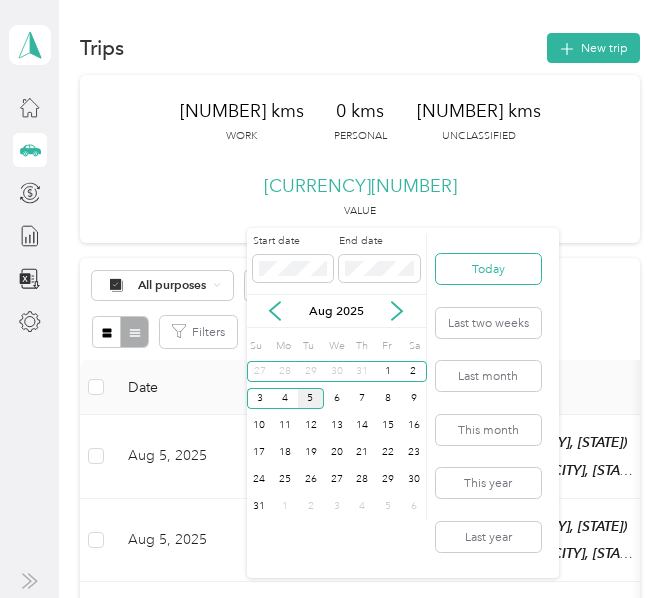 click on "Today" at bounding box center (488, 269) 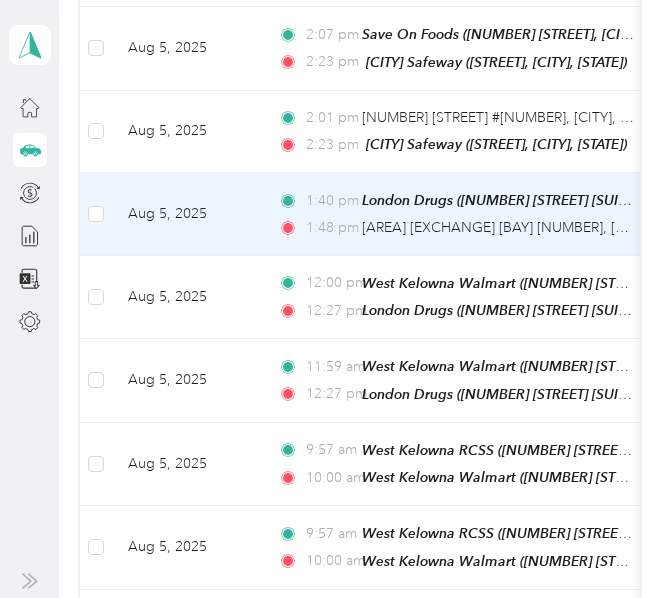 scroll, scrollTop: 400, scrollLeft: 0, axis: vertical 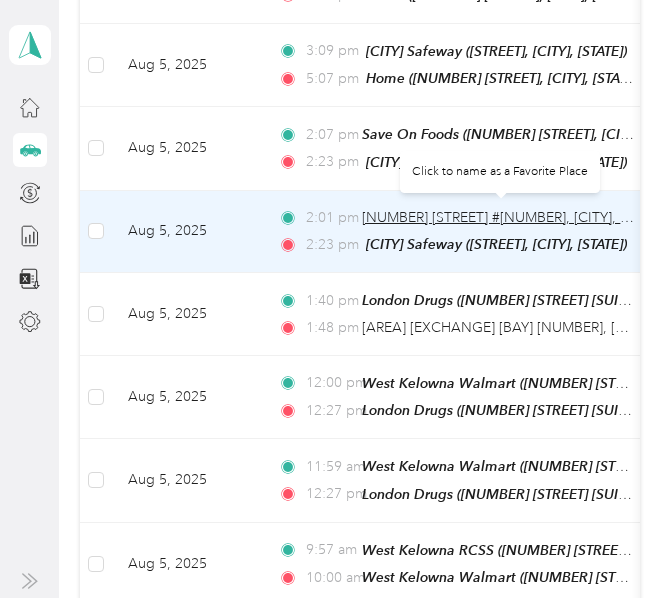click on "[NUMBER] [STREET] #[NUMBER], [CITY], [STATE] [POSTAL_CODE], [COUNTRY]" at bounding box center (612, 217) 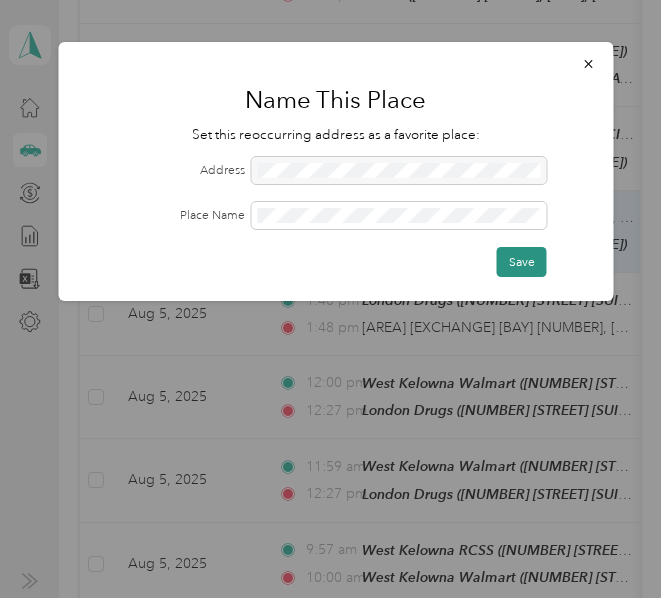 click on "Save" at bounding box center (522, 262) 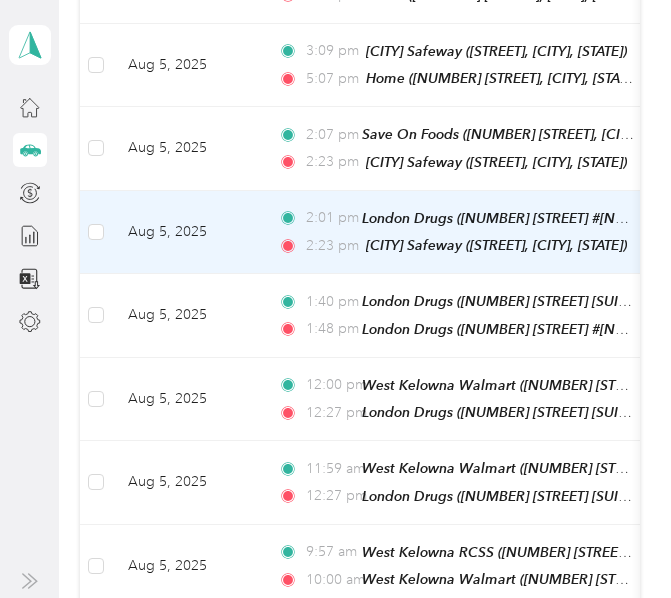 scroll, scrollTop: 300, scrollLeft: 0, axis: vertical 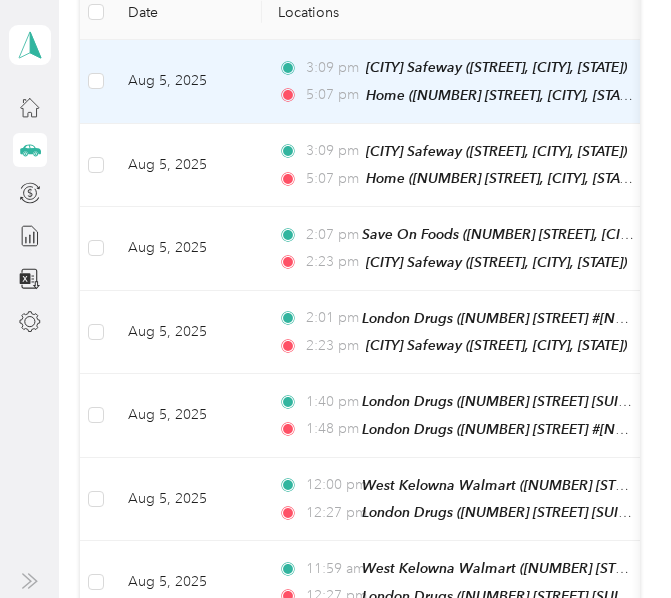 click on "Aug 5, 2025" at bounding box center [187, 82] 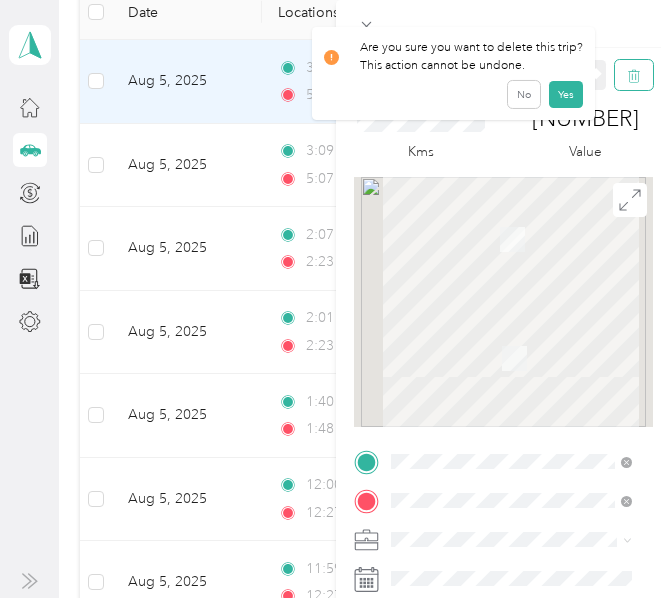 click 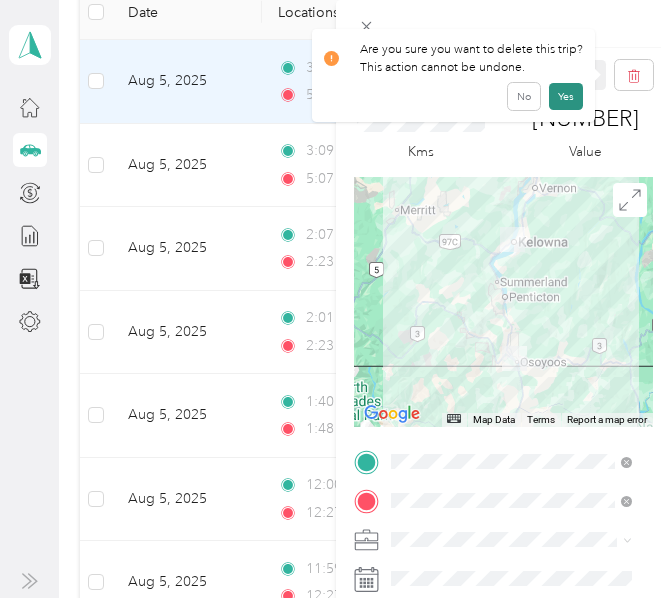click on "Yes" at bounding box center [566, 96] 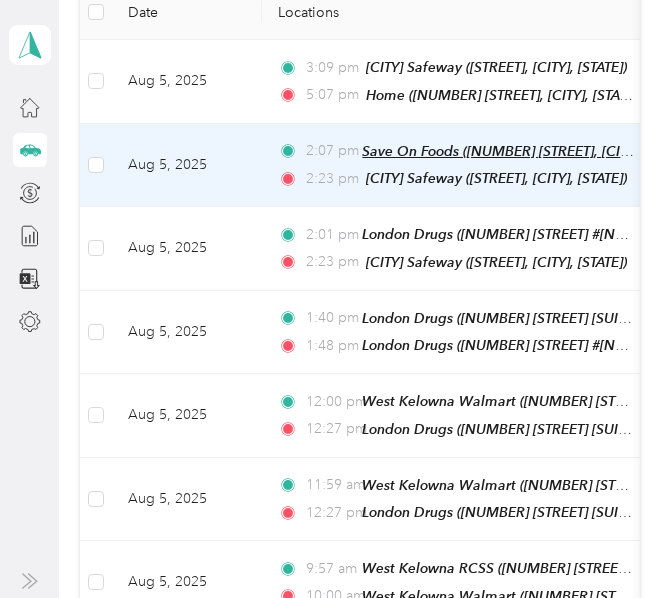 click on "Save On Foods ([NUMBER] [STREET], [CITY], [STATE] [POSTAL_CODE], [COUNTRY], [REGION], [STATE])" at bounding box center (687, 151) 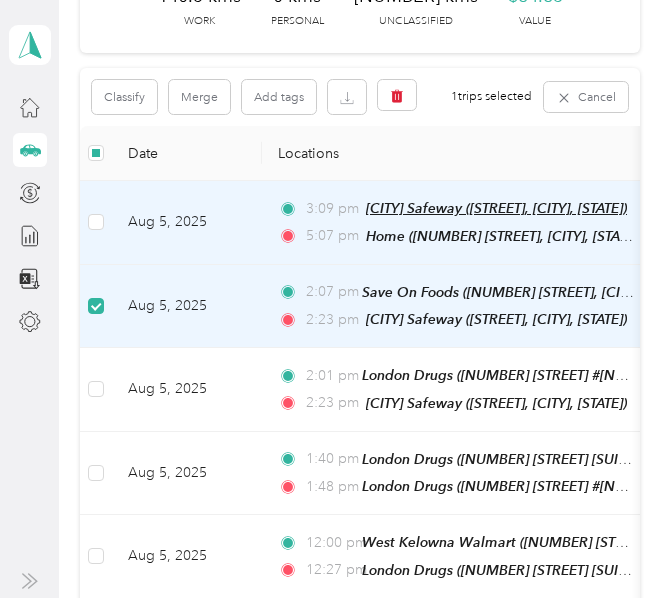 scroll, scrollTop: 0, scrollLeft: 0, axis: both 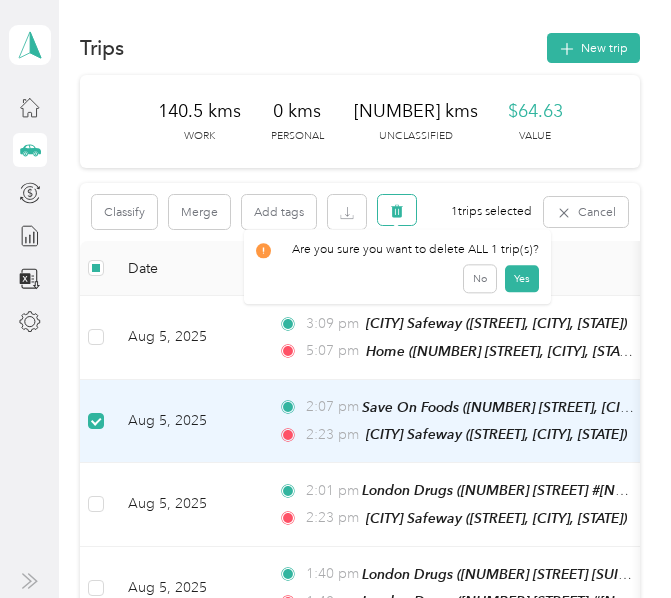 click 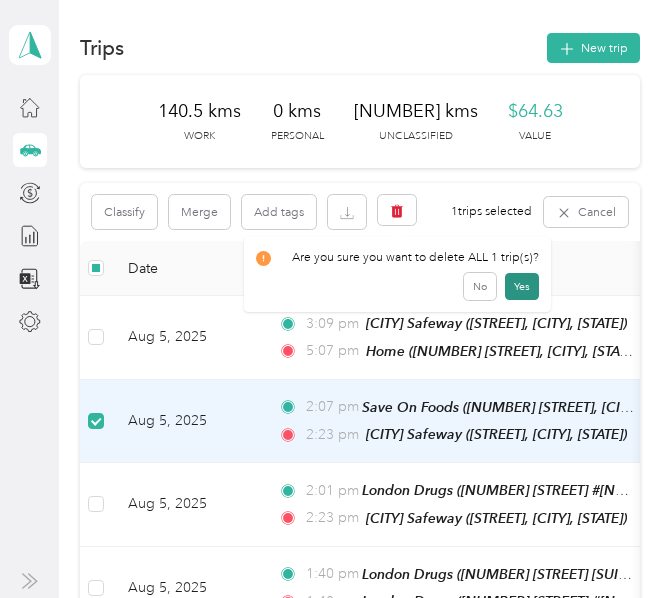 click on "Yes" at bounding box center (522, 286) 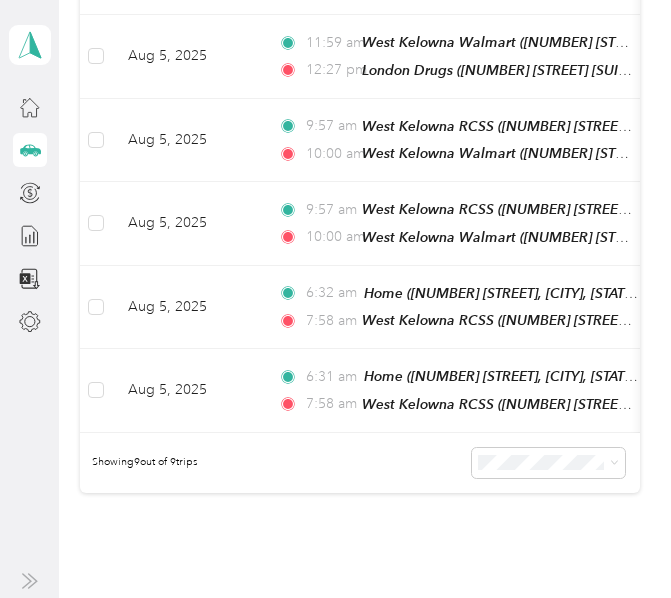 scroll, scrollTop: 788, scrollLeft: 0, axis: vertical 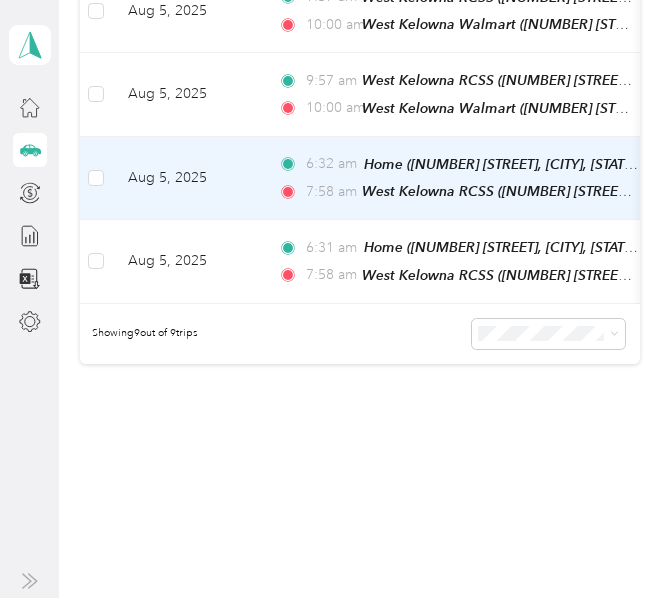 click on "Aug 5, 2025" at bounding box center (187, 179) 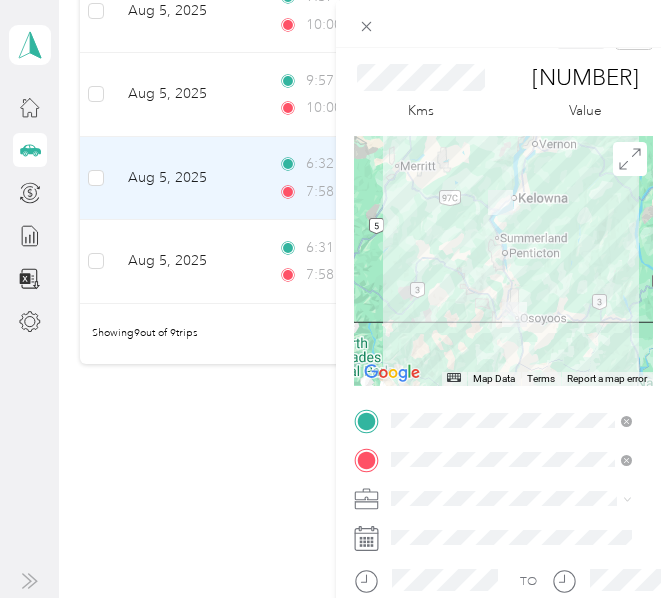 scroll, scrollTop: 0, scrollLeft: 0, axis: both 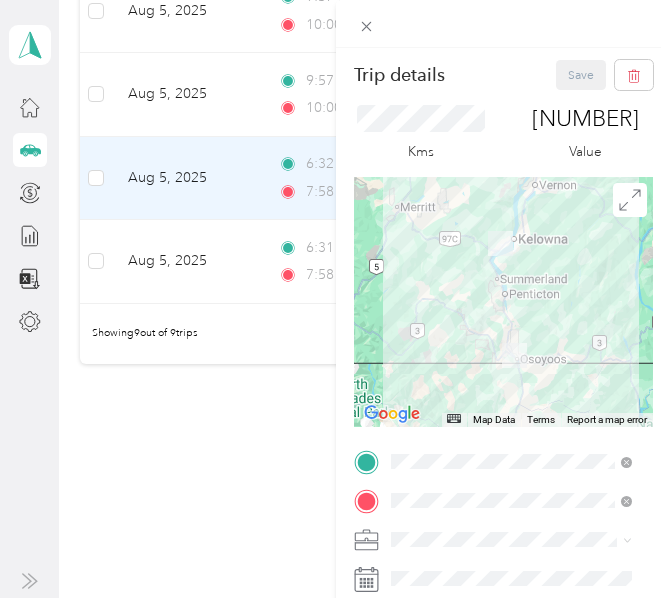 click on "Trip details Save This trip cannot be edited because it is either under review, approved, or paid. Contact your Team Manager to edit it. Kms [NUMBER] Value ← Move left → Move right ↑ Move up ↓ Move down + Zoom in - Zoom out Home Jump left by 75% End Jump right by 75% Page Up Jump up by 75% Page Down Jump down by 75% Map Data Map data ©2025 Google Map data ©2025 Google 50 km Click to toggle between metric and imperial units Terms Report a map error TO Add photo" at bounding box center (335, 299) 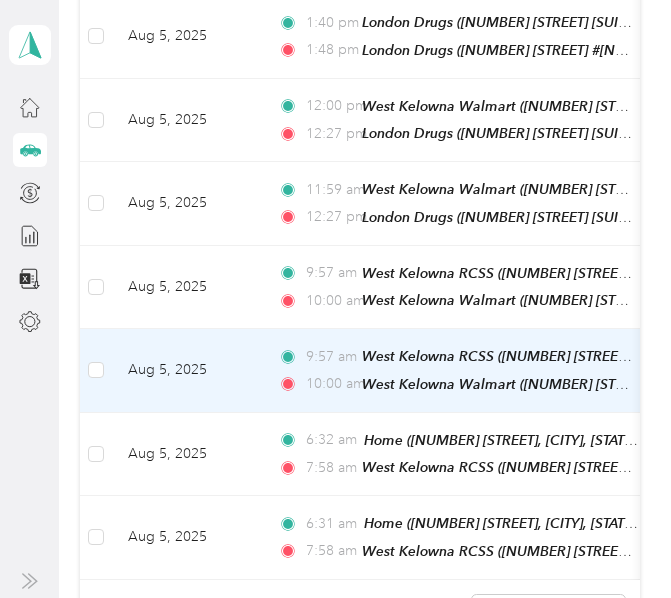 scroll, scrollTop: 488, scrollLeft: 0, axis: vertical 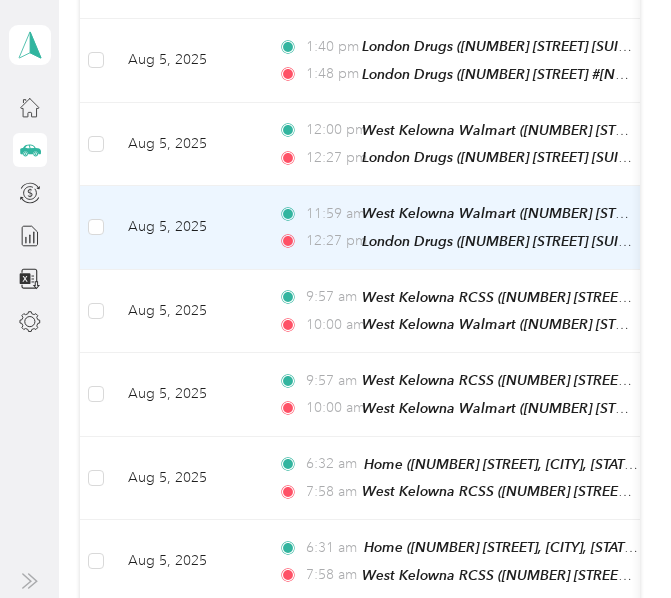 click on "Aug 5, 2025" at bounding box center (187, 228) 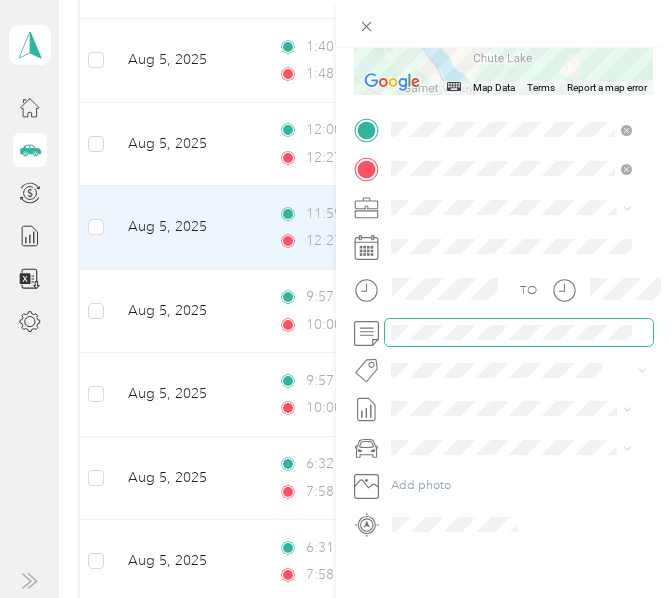 scroll, scrollTop: 348, scrollLeft: 0, axis: vertical 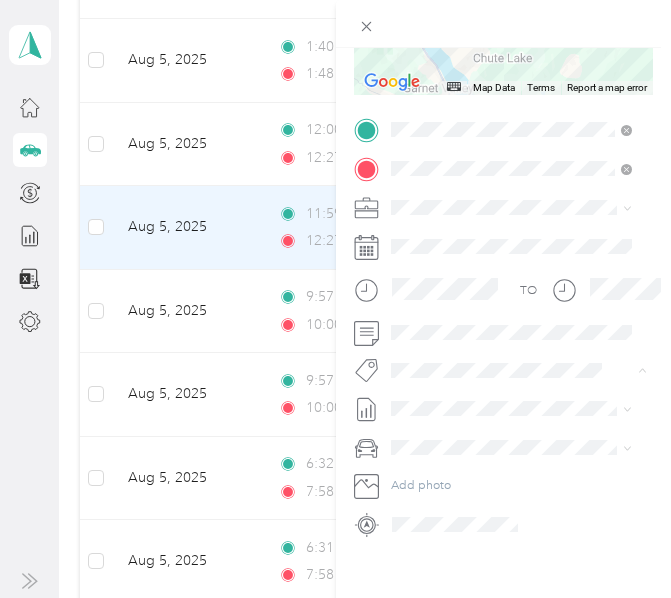 click on "Fit Nielsen Team" at bounding box center (449, 211) 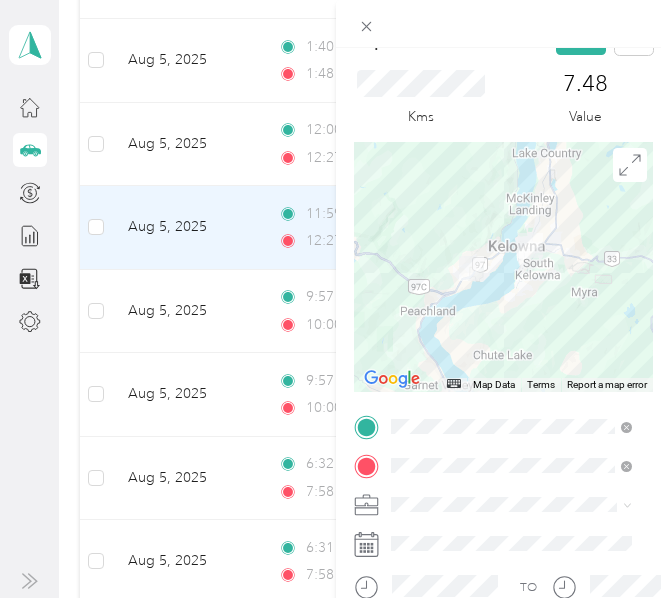 scroll, scrollTop: 0, scrollLeft: 0, axis: both 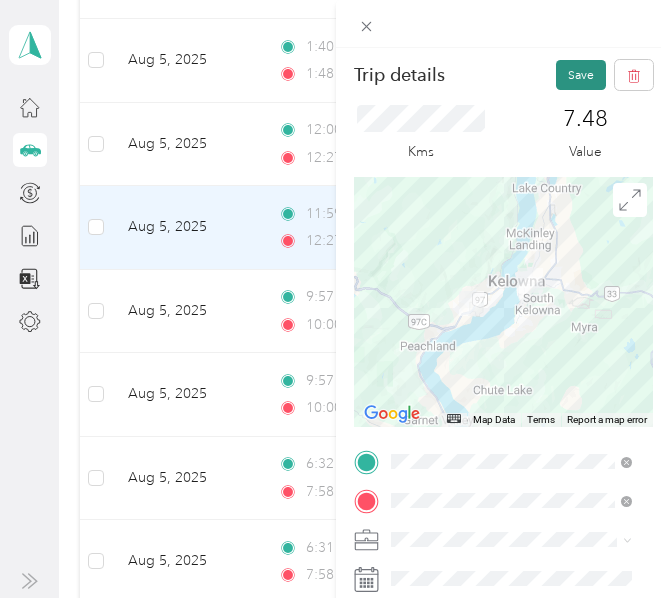 click on "Save" at bounding box center [581, 75] 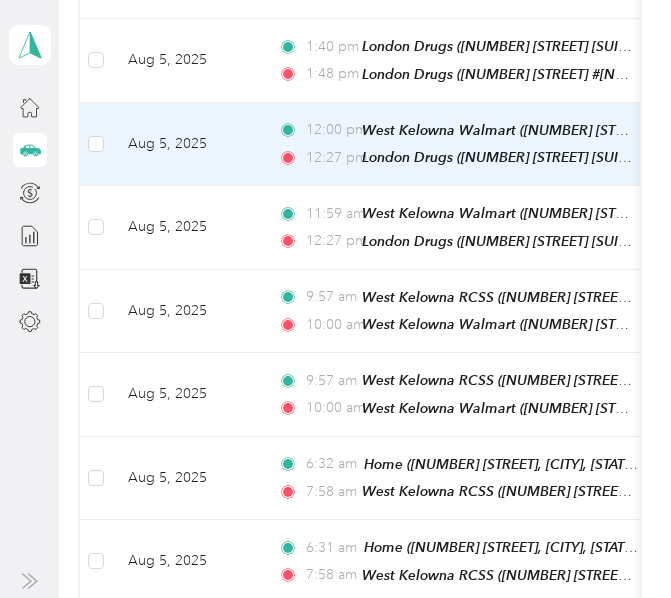 click on "Aug 5, 2025" at bounding box center (187, 145) 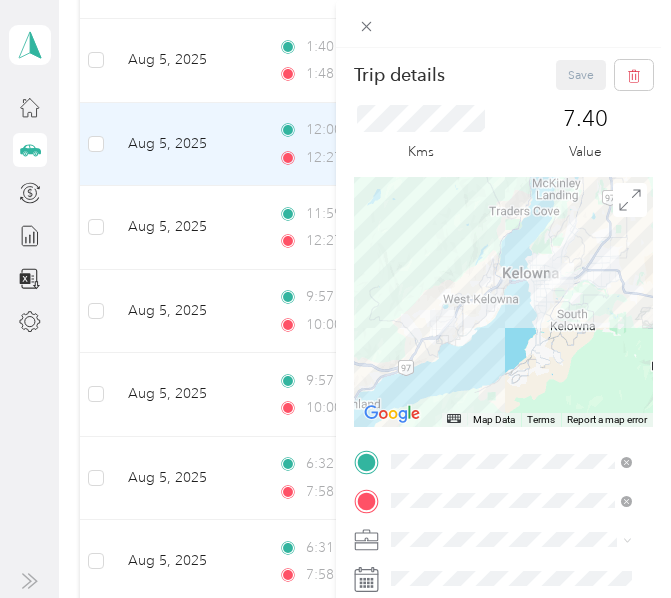 drag, startPoint x: 99, startPoint y: 264, endPoint x: 107, endPoint y: 242, distance: 23.409399 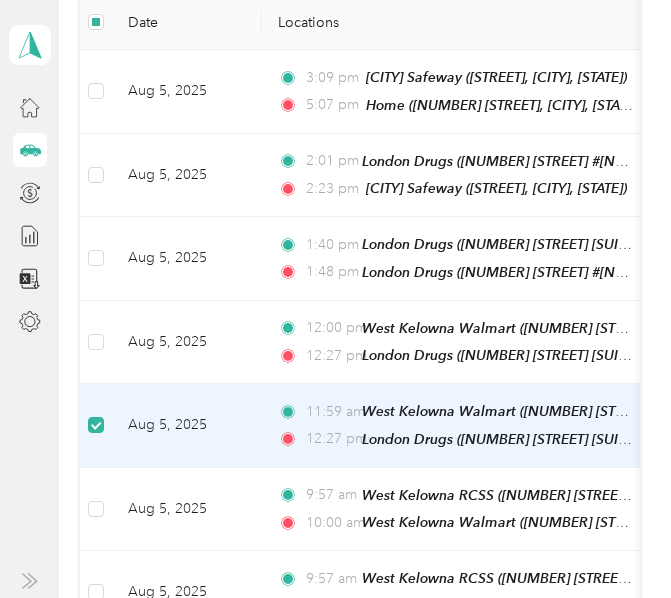 scroll, scrollTop: 244, scrollLeft: 0, axis: vertical 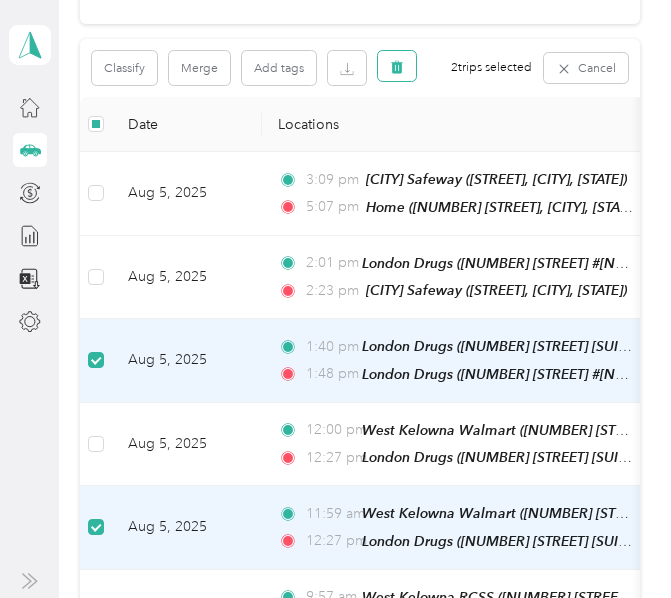 click 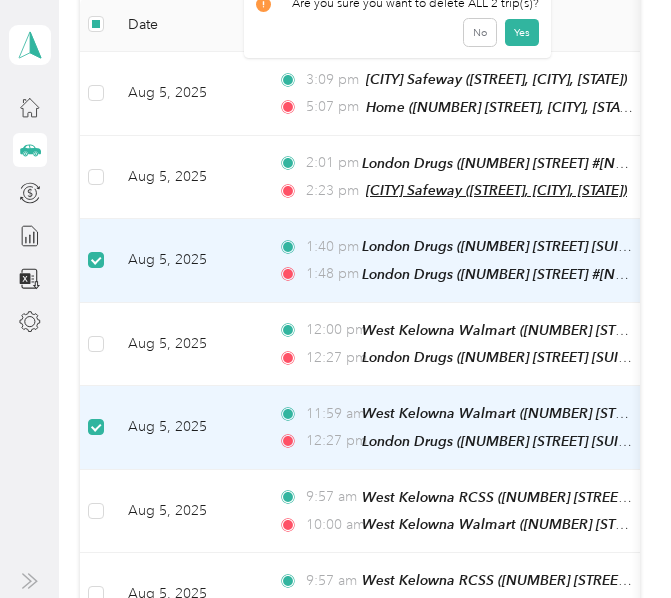 scroll, scrollTop: 144, scrollLeft: 0, axis: vertical 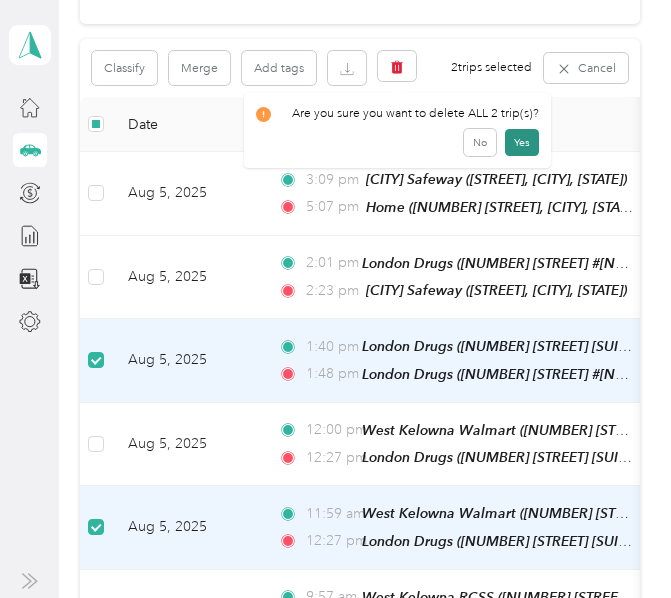 click on "Yes" at bounding box center (522, 142) 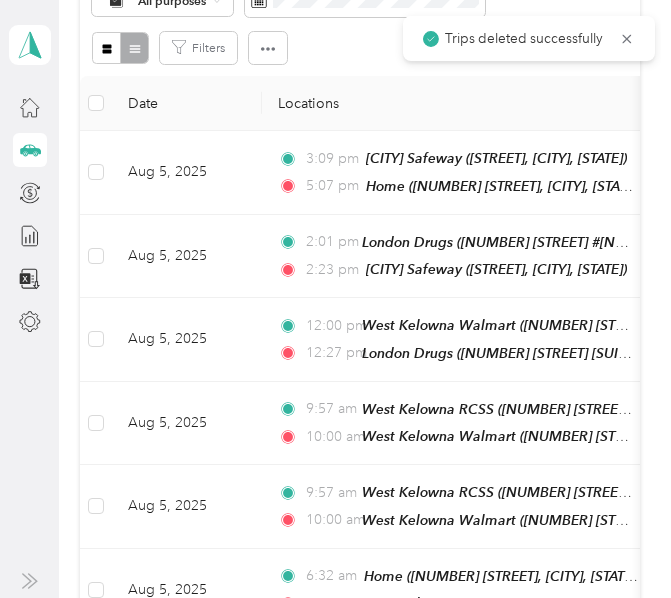scroll, scrollTop: 244, scrollLeft: 0, axis: vertical 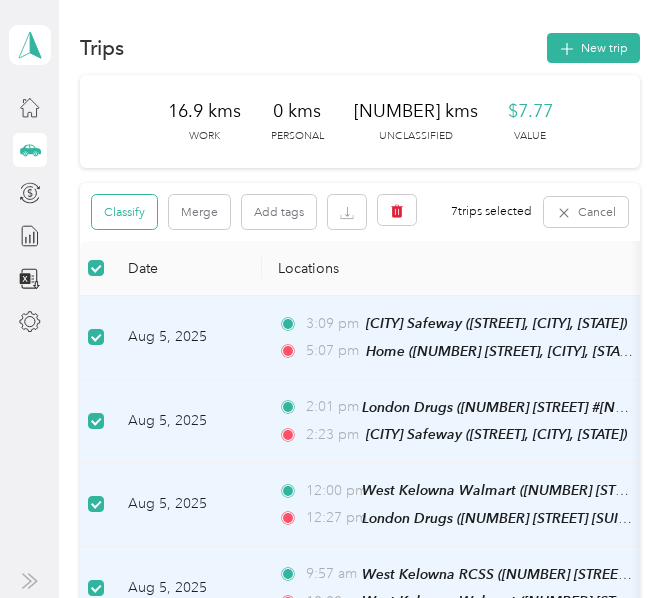 click on "Classify" at bounding box center [124, 212] 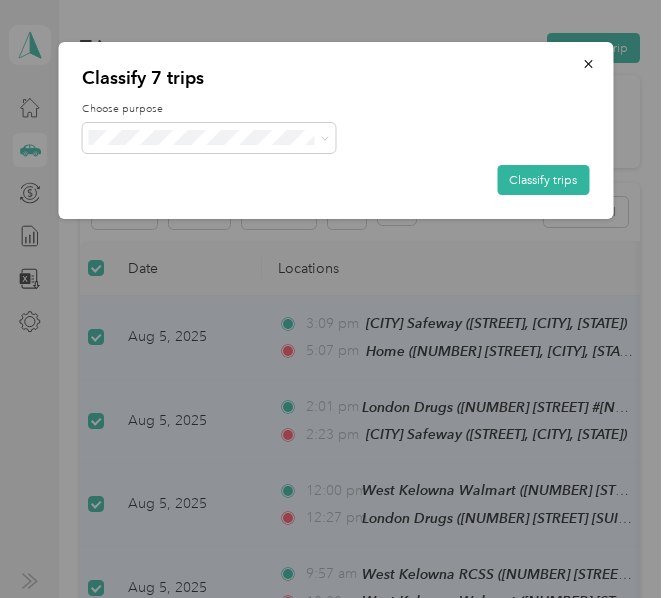 click on "Acosta Canada" at bounding box center (209, 159) 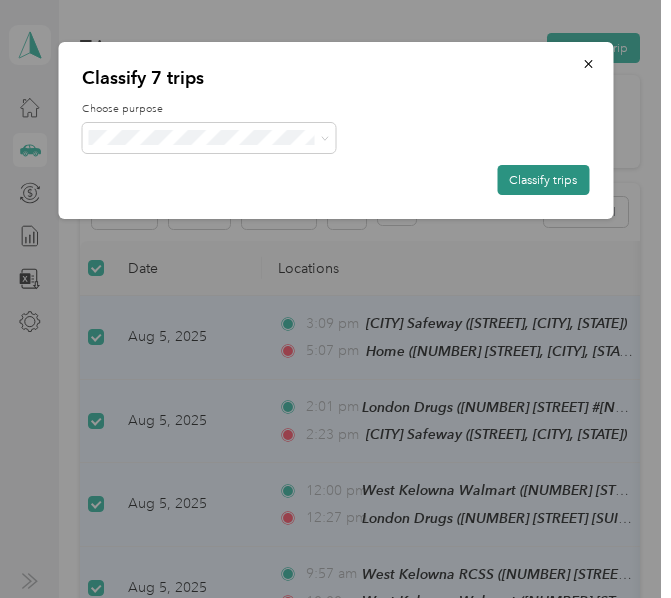 click on "Classify trips" at bounding box center [543, 180] 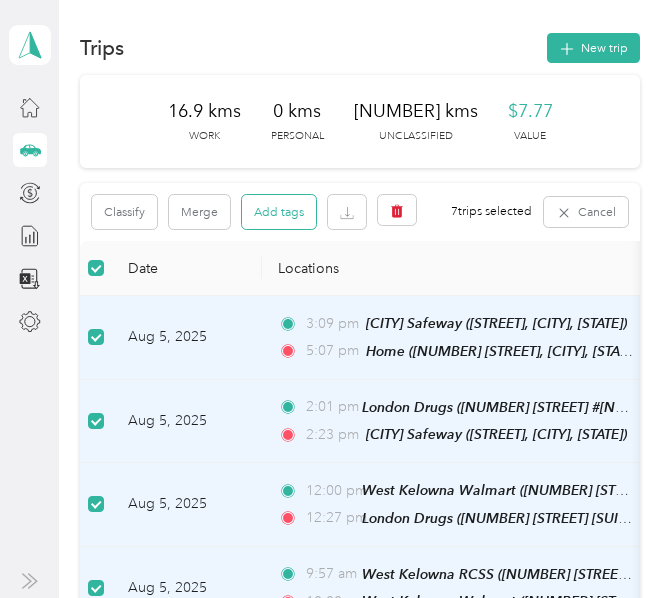 click on "Add tags" at bounding box center (279, 212) 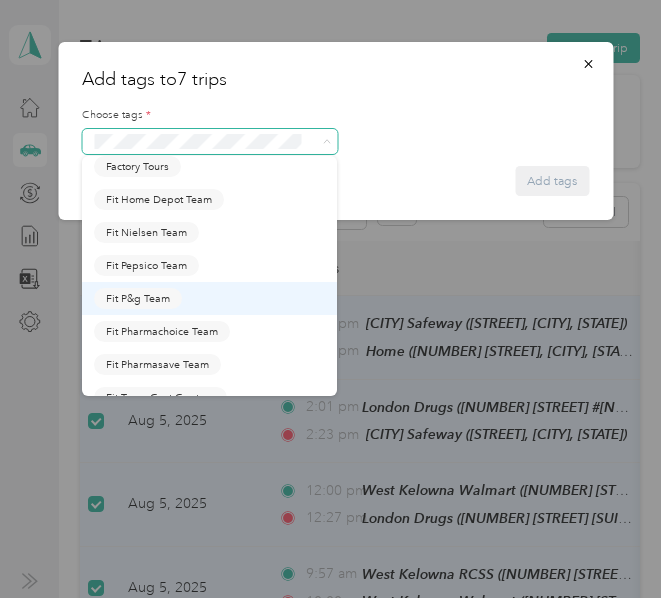 scroll, scrollTop: 400, scrollLeft: 0, axis: vertical 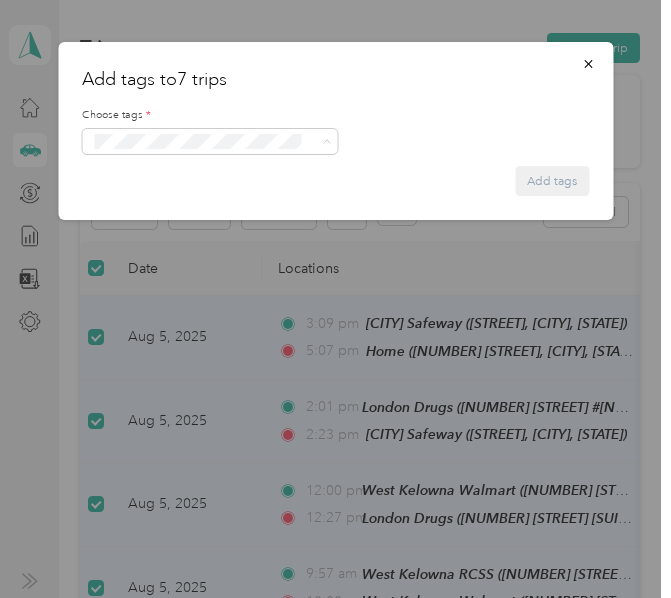 click on "Fit Nielsen Team" at bounding box center [146, 267] 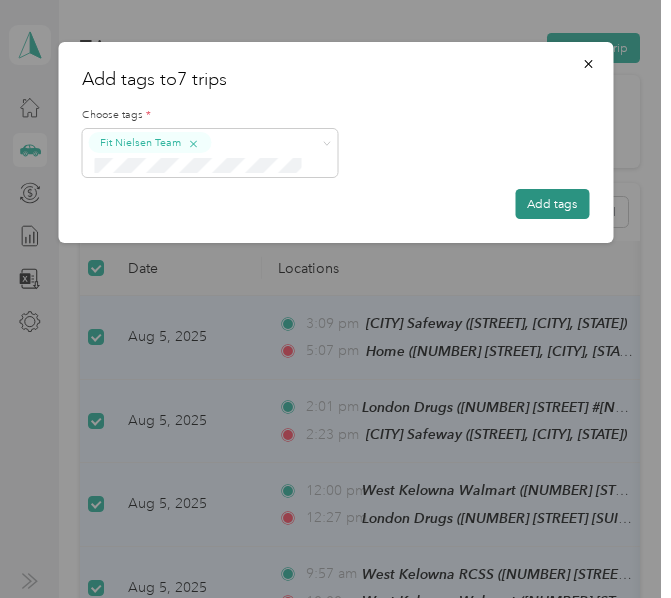 click on "Add tags" at bounding box center (552, 204) 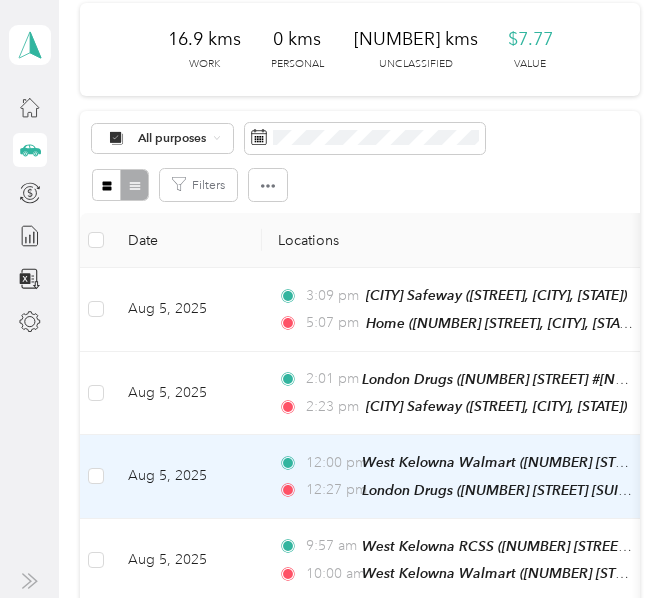 scroll, scrollTop: 25, scrollLeft: 0, axis: vertical 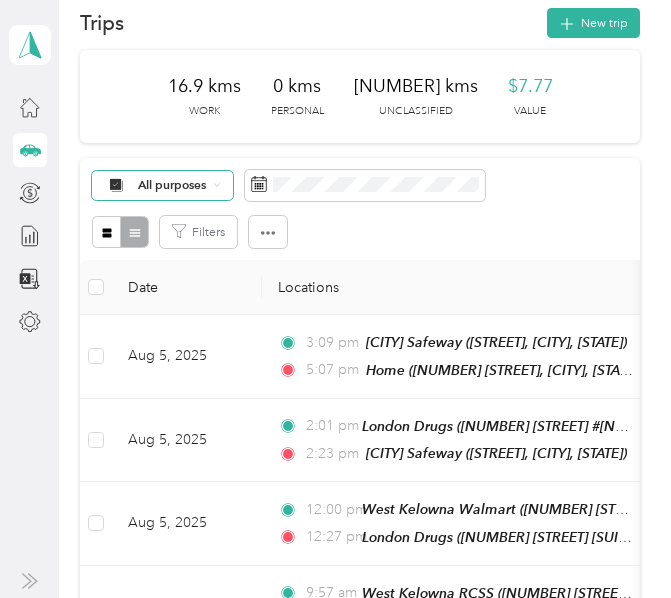 click on "All purposes" at bounding box center (172, 185) 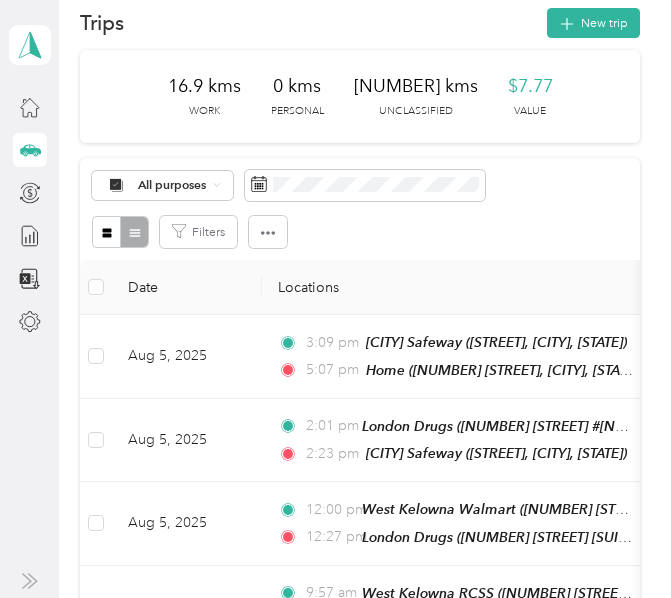 click on "Acosta Canada" at bounding box center (163, 267) 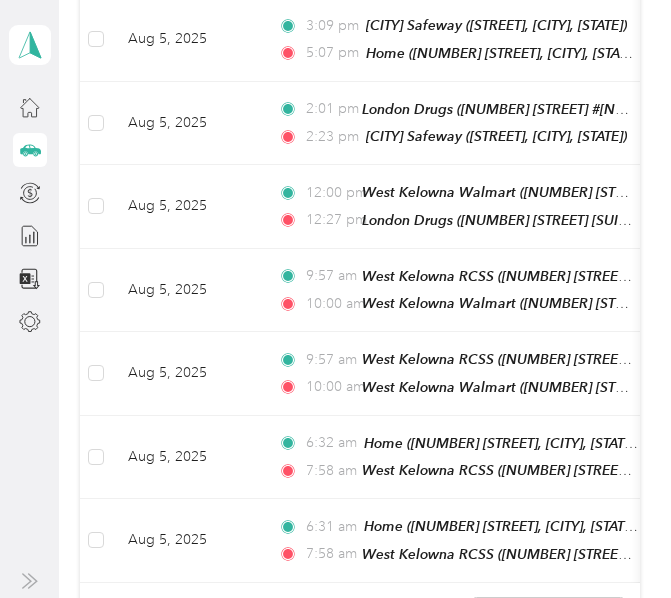 scroll, scrollTop: 425, scrollLeft: 0, axis: vertical 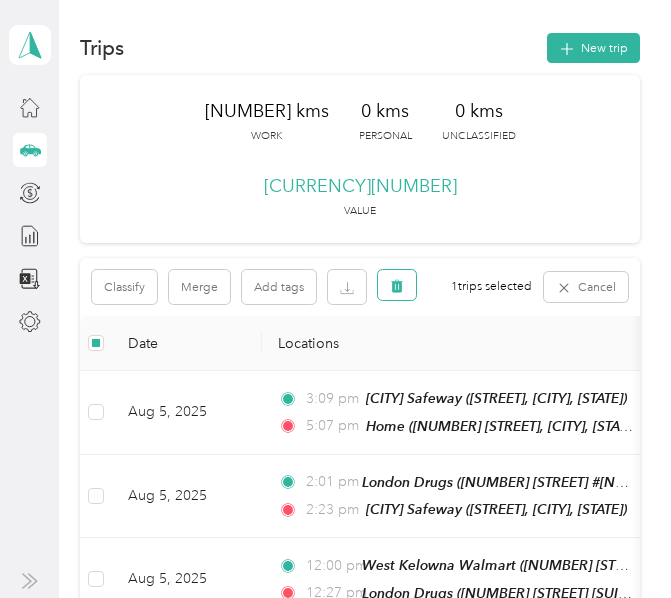 click 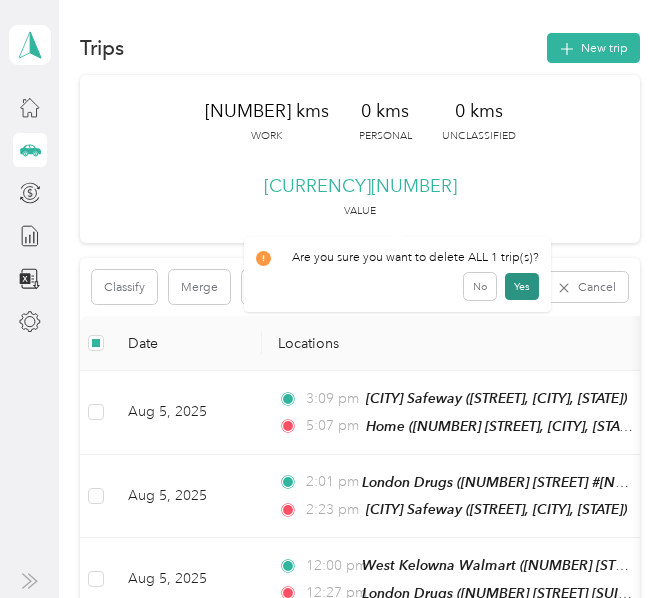 click on "Yes" at bounding box center [522, 286] 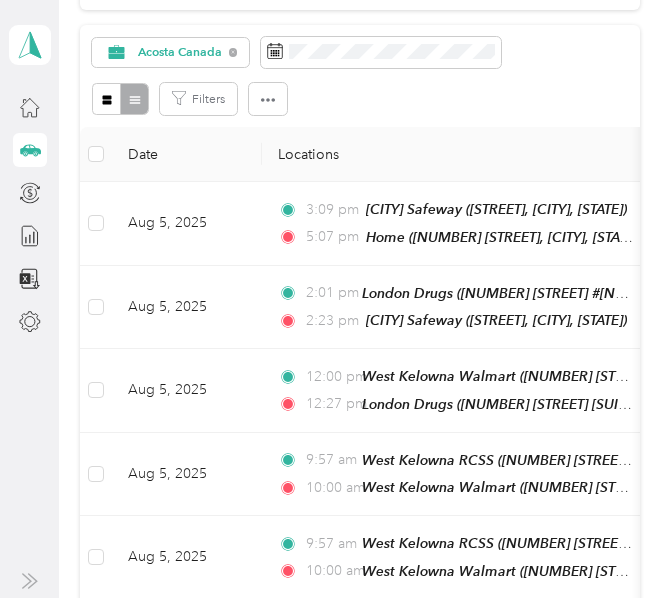 scroll, scrollTop: 100, scrollLeft: 0, axis: vertical 